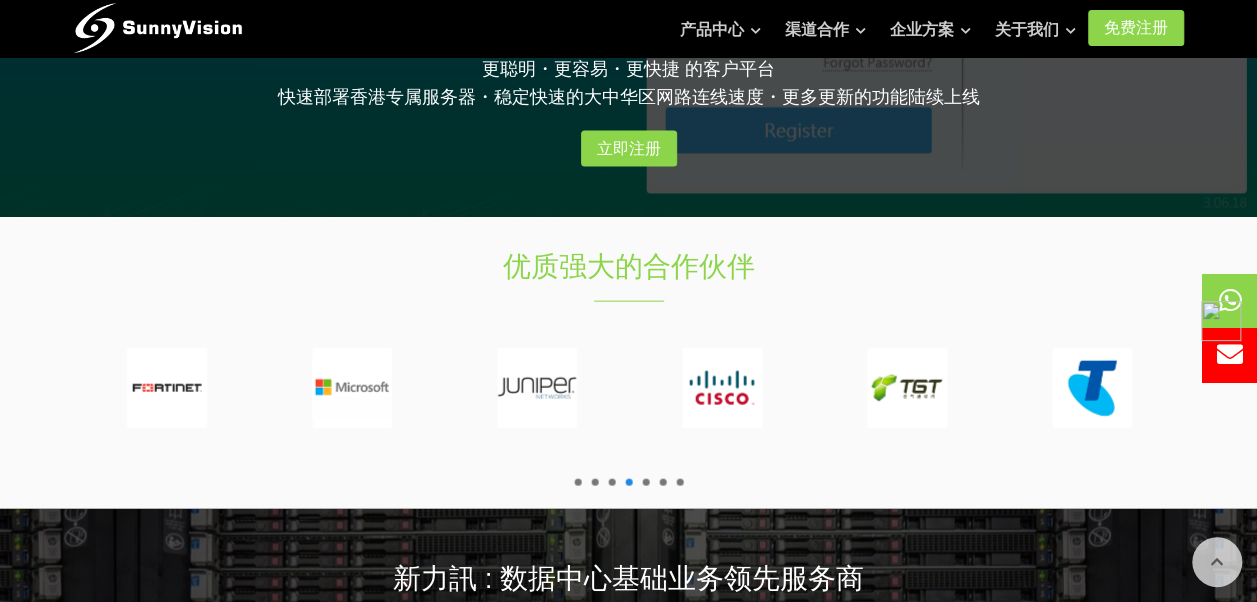 scroll, scrollTop: 2200, scrollLeft: 0, axis: vertical 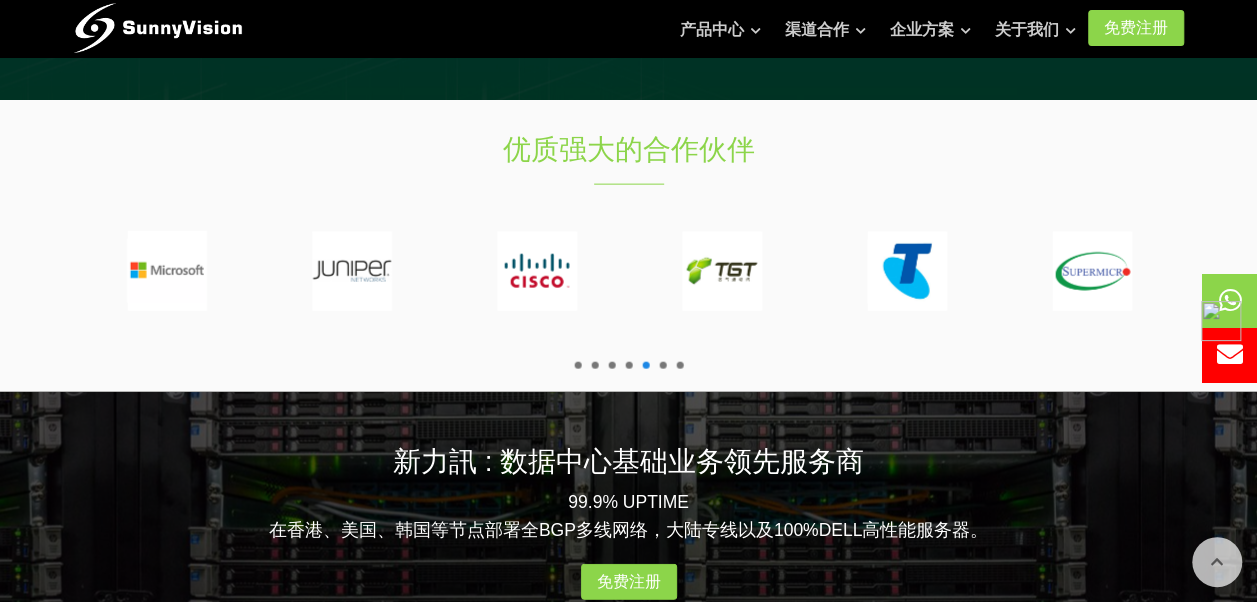 click at bounding box center [628, 365] 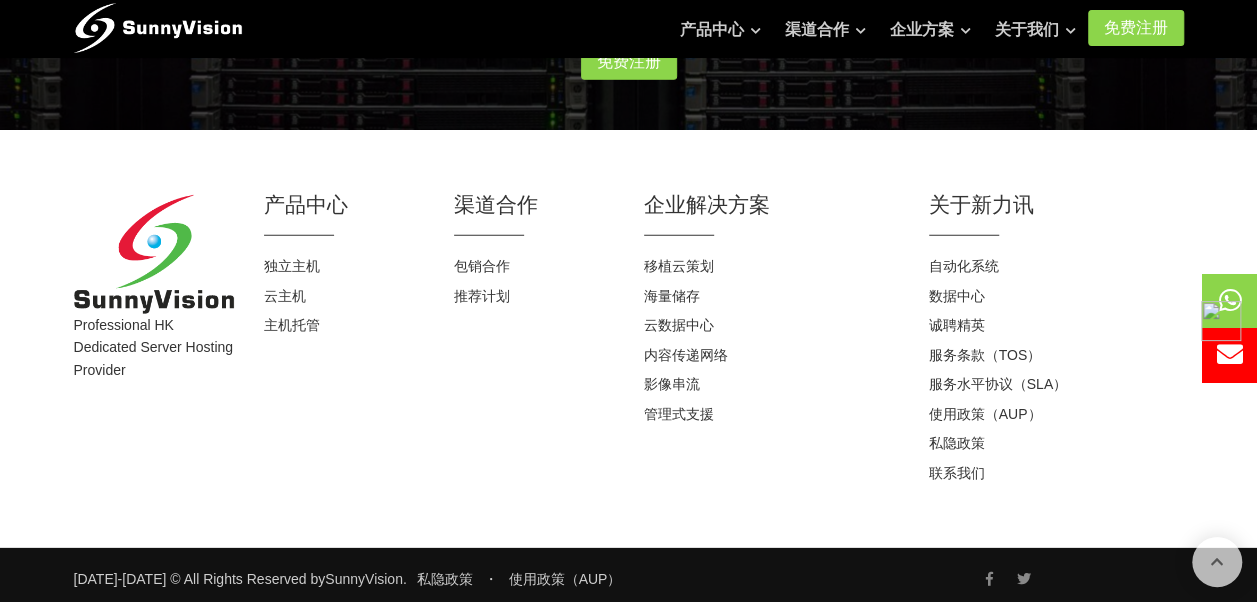 scroll, scrollTop: 2732, scrollLeft: 0, axis: vertical 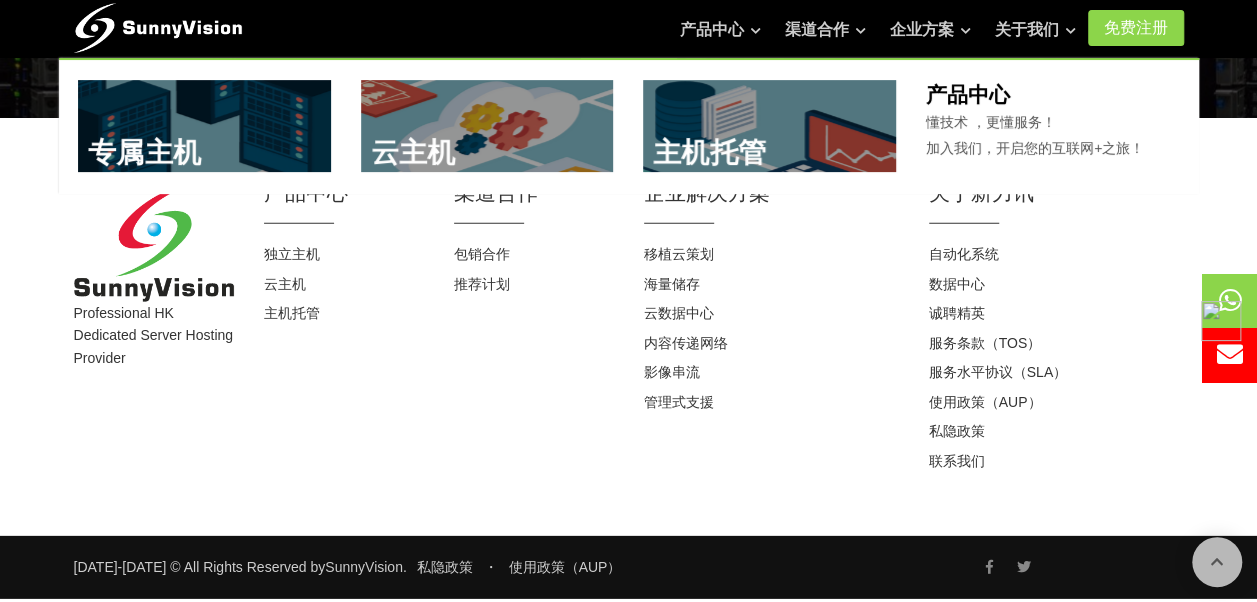 click at bounding box center (204, 126) 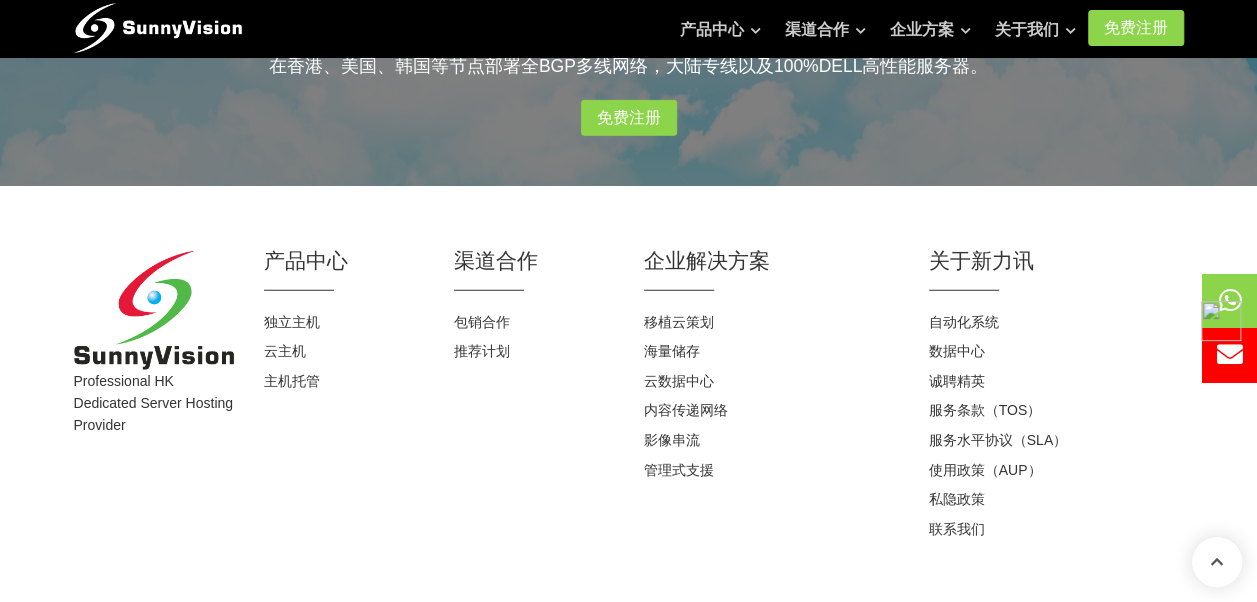 scroll, scrollTop: 2500, scrollLeft: 0, axis: vertical 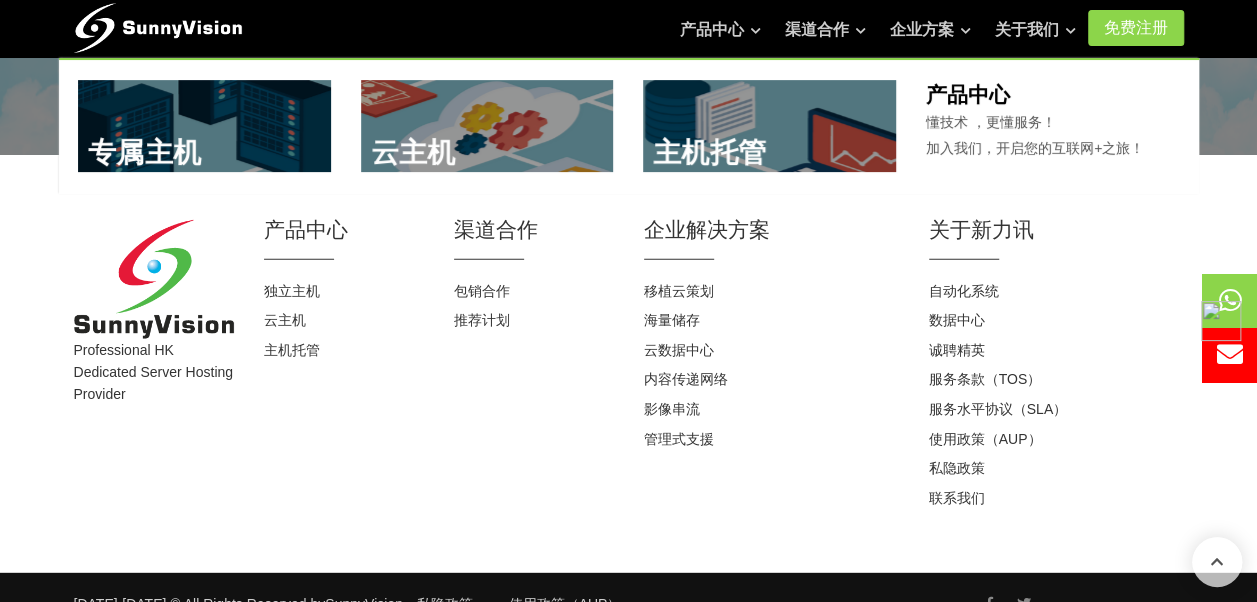 click at bounding box center [769, 126] 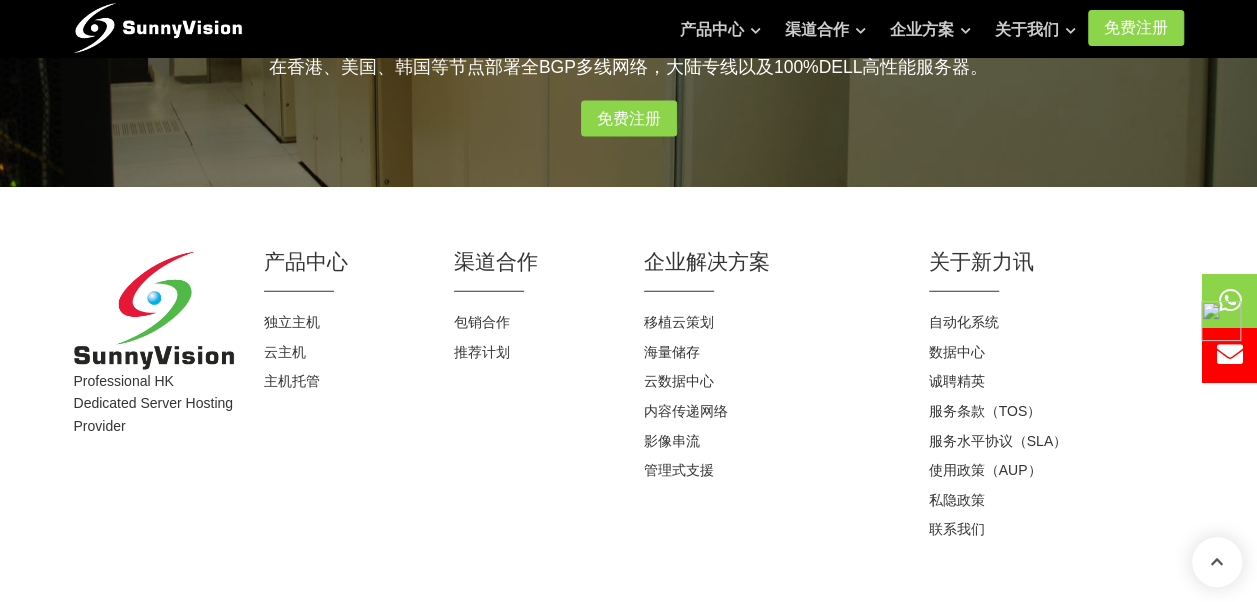 scroll, scrollTop: 2273, scrollLeft: 0, axis: vertical 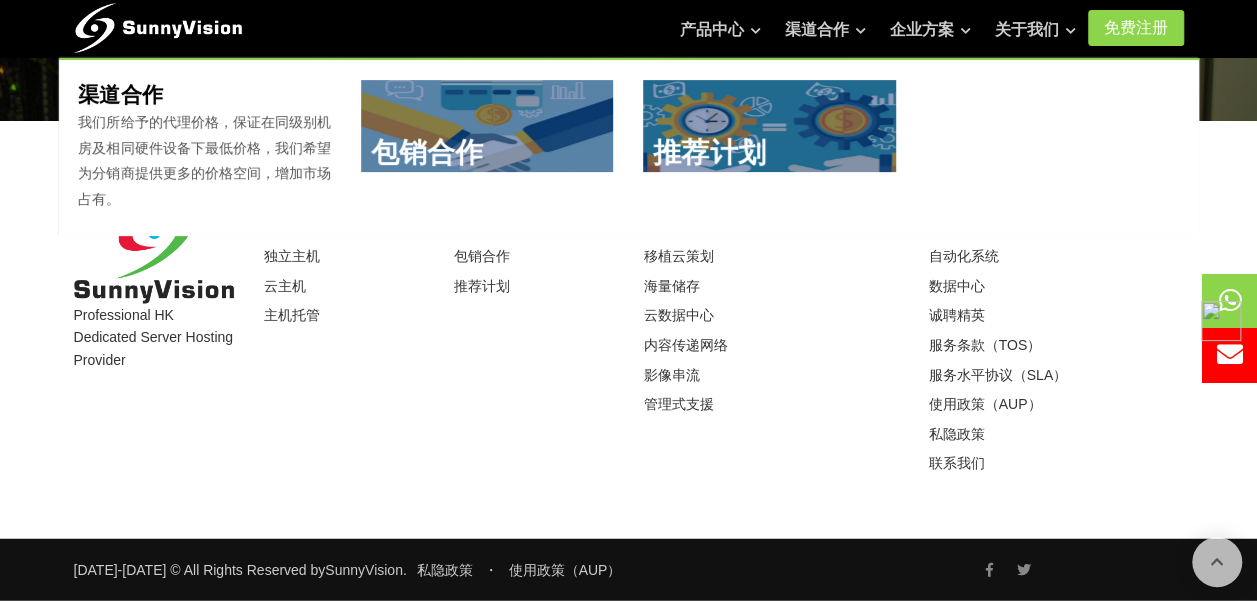 click at bounding box center (769, 126) 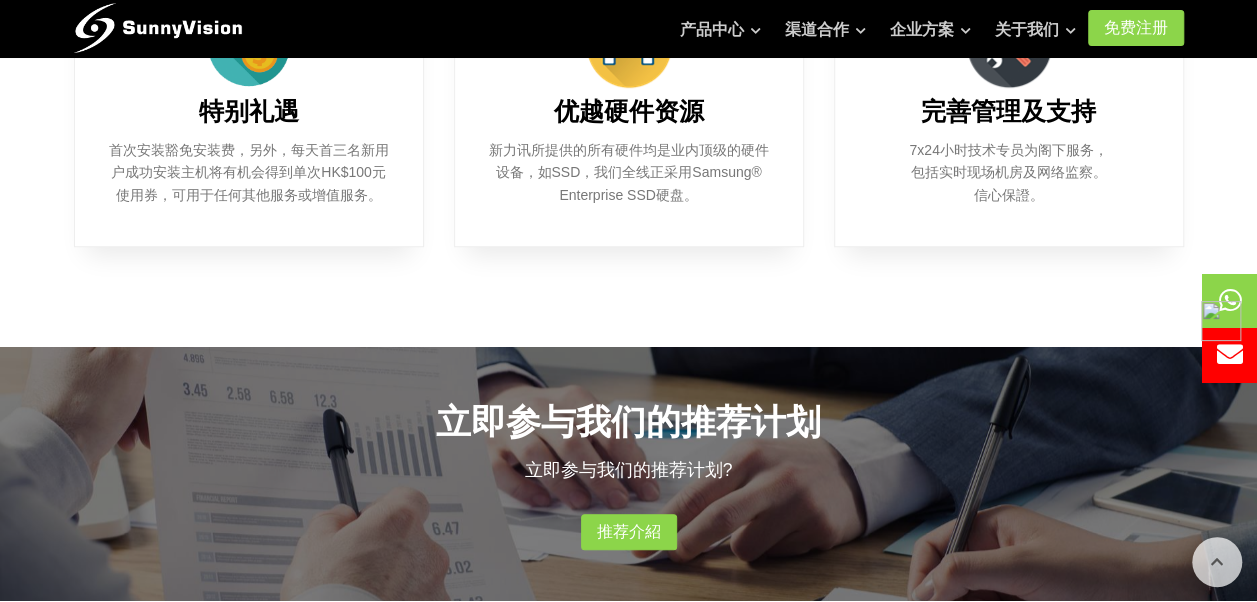 scroll, scrollTop: 1085, scrollLeft: 0, axis: vertical 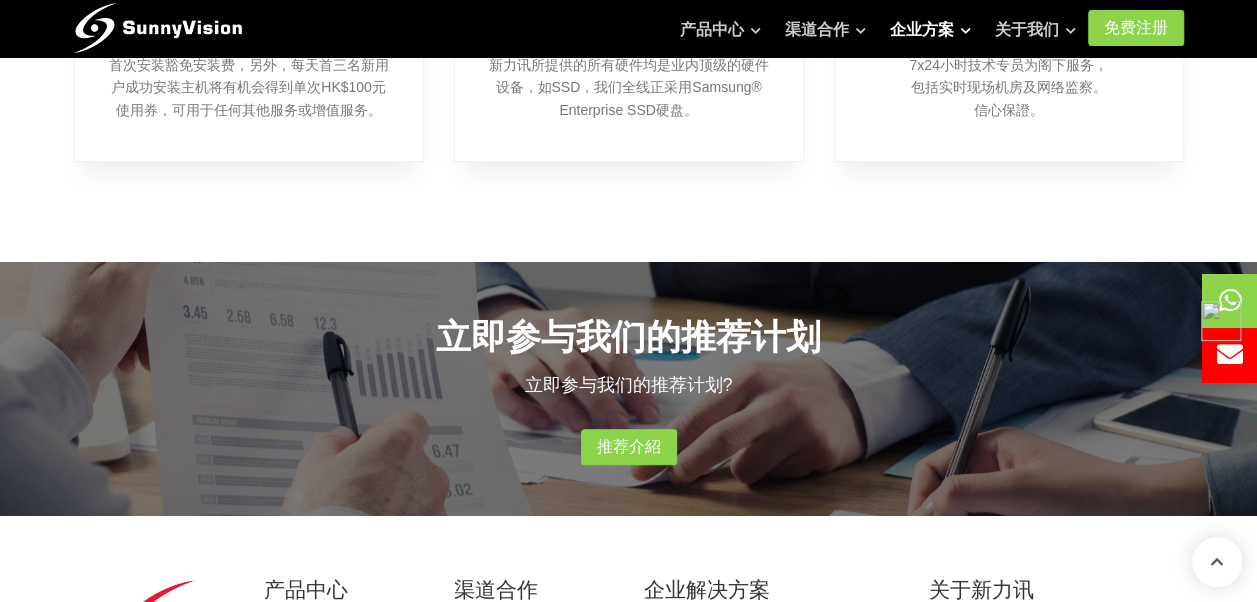 drag, startPoint x: 813, startPoint y: 227, endPoint x: 904, endPoint y: 20, distance: 226.11943 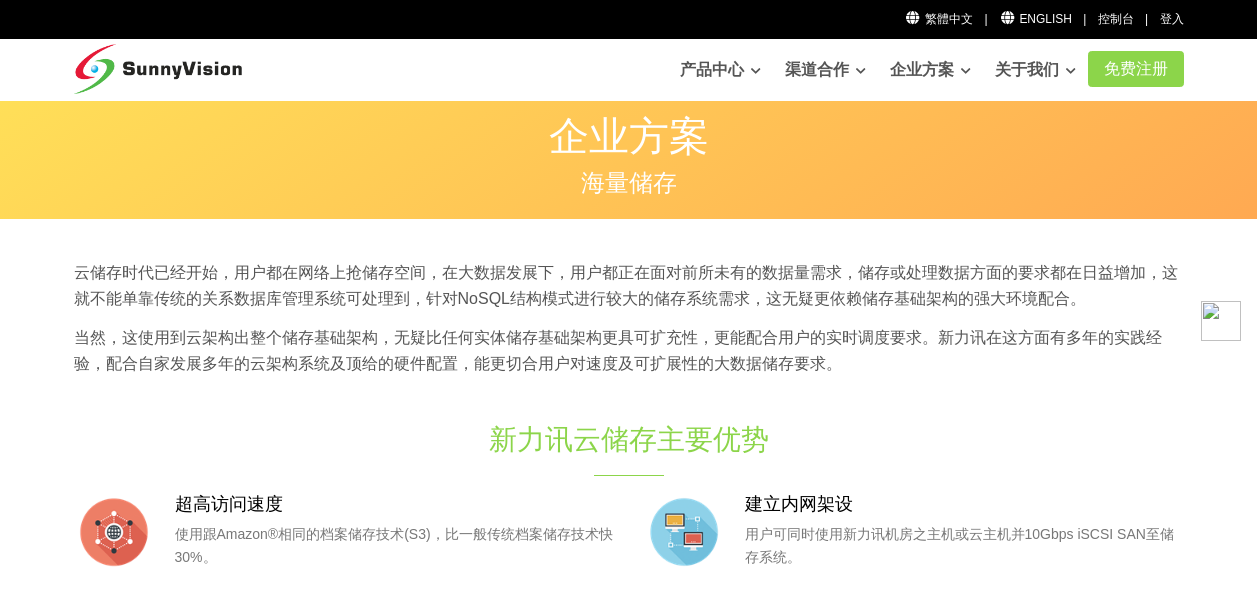 scroll, scrollTop: 0, scrollLeft: 0, axis: both 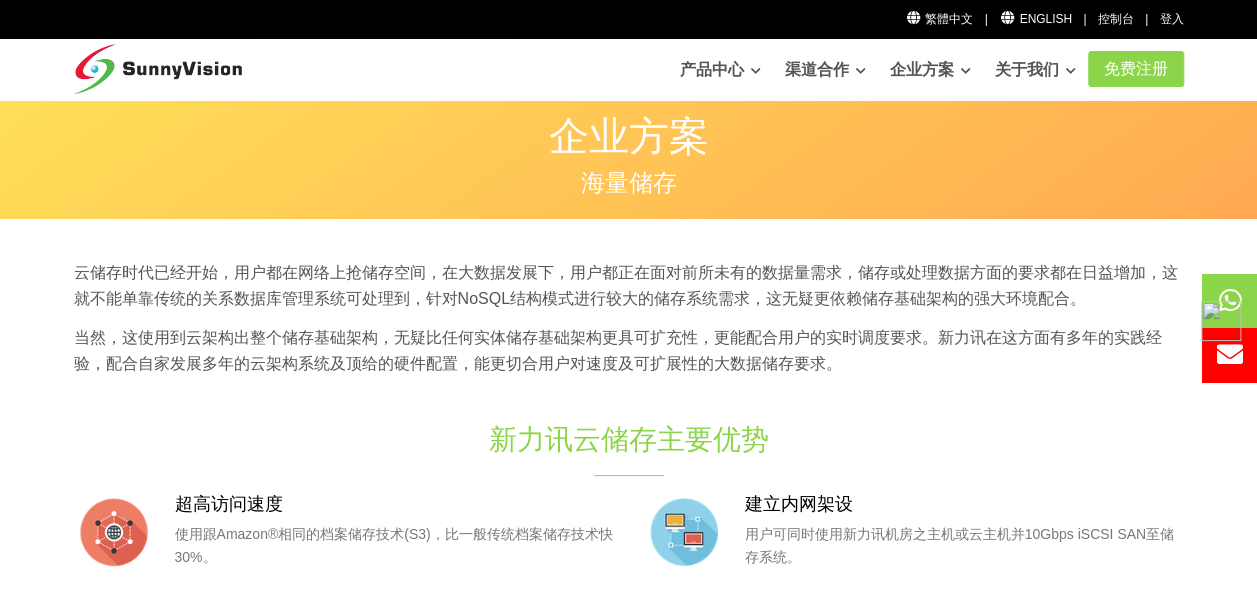 click on "云储存时代已经开始，用户都在网络上抢储存空间，在大数据发展下，用户都正在面对前所未有的数据量需求，储存或处理数据方面的要求都在日益增加，这就不能单靠传统的关系数据库管理系统可处理到，针对NoSQL结构模式进行较大的储存系统需求，这无疑更依赖储存基础架构的强大环境配合。" at bounding box center [629, 285] 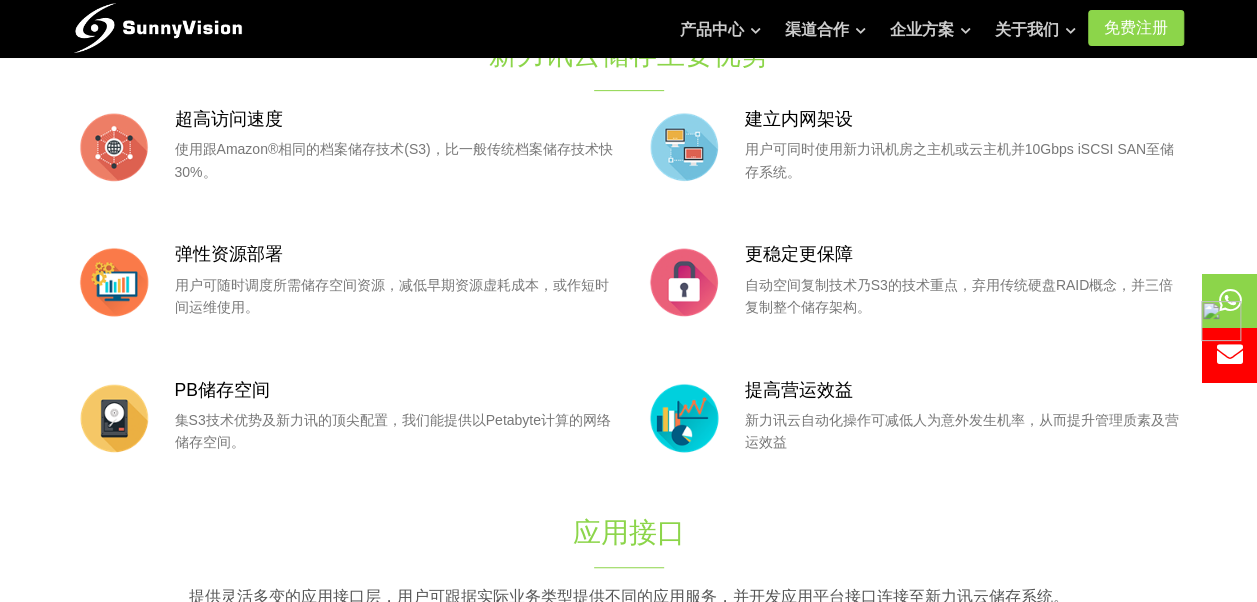 scroll, scrollTop: 0, scrollLeft: 0, axis: both 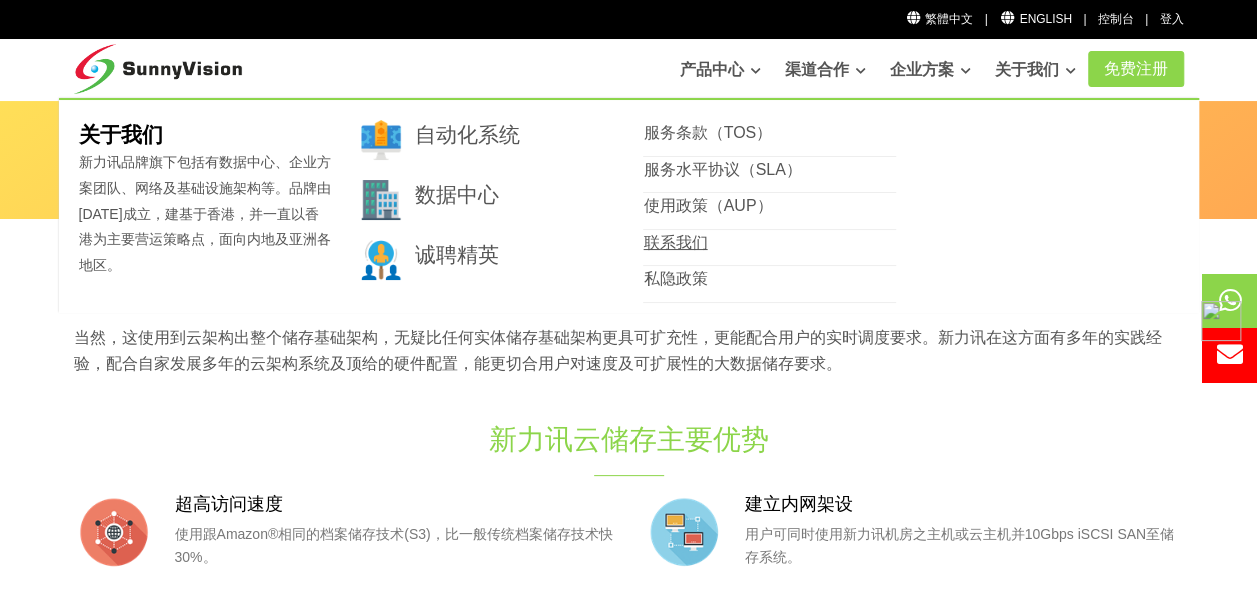 click on "联系我们" at bounding box center (675, 242) 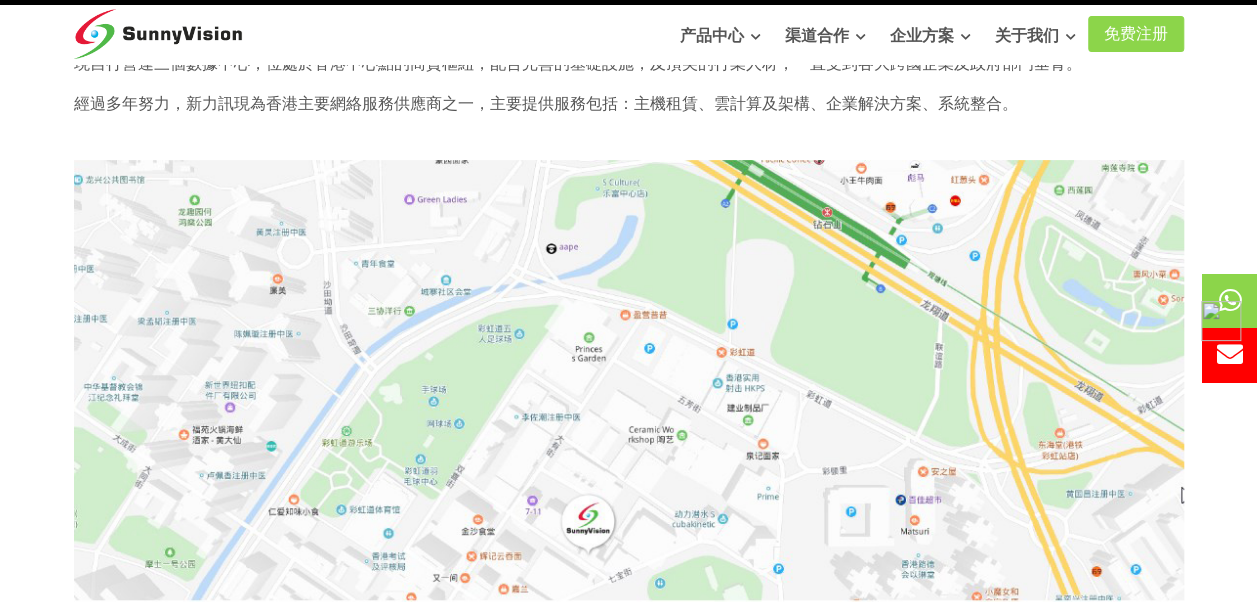 scroll, scrollTop: 264, scrollLeft: 0, axis: vertical 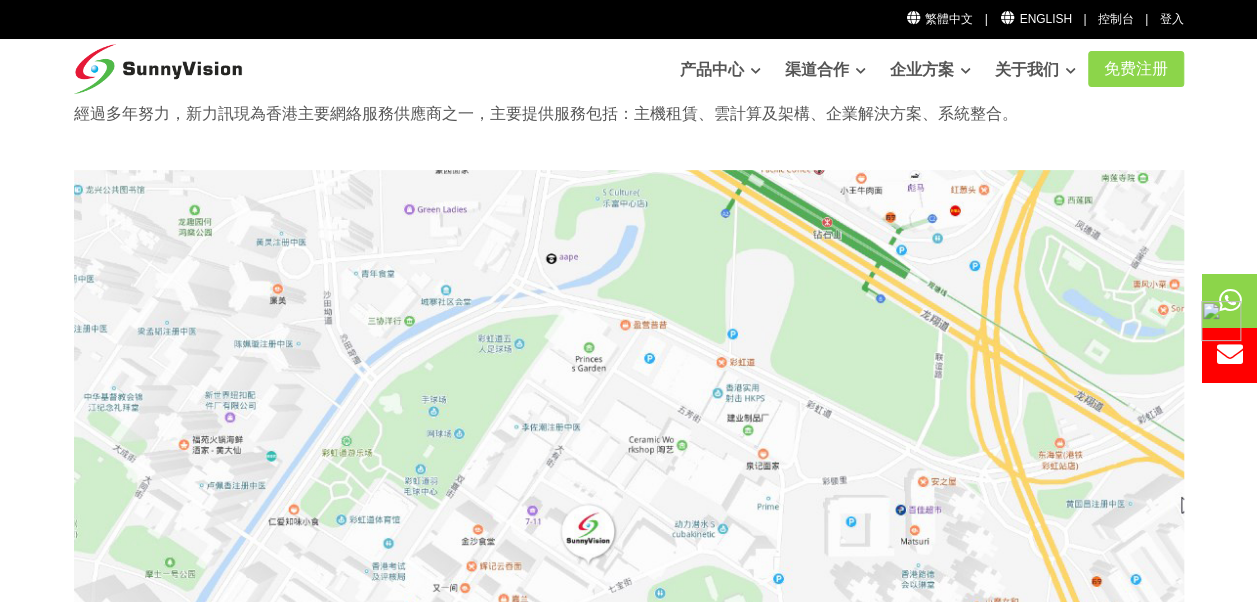 click at bounding box center (629, 391) 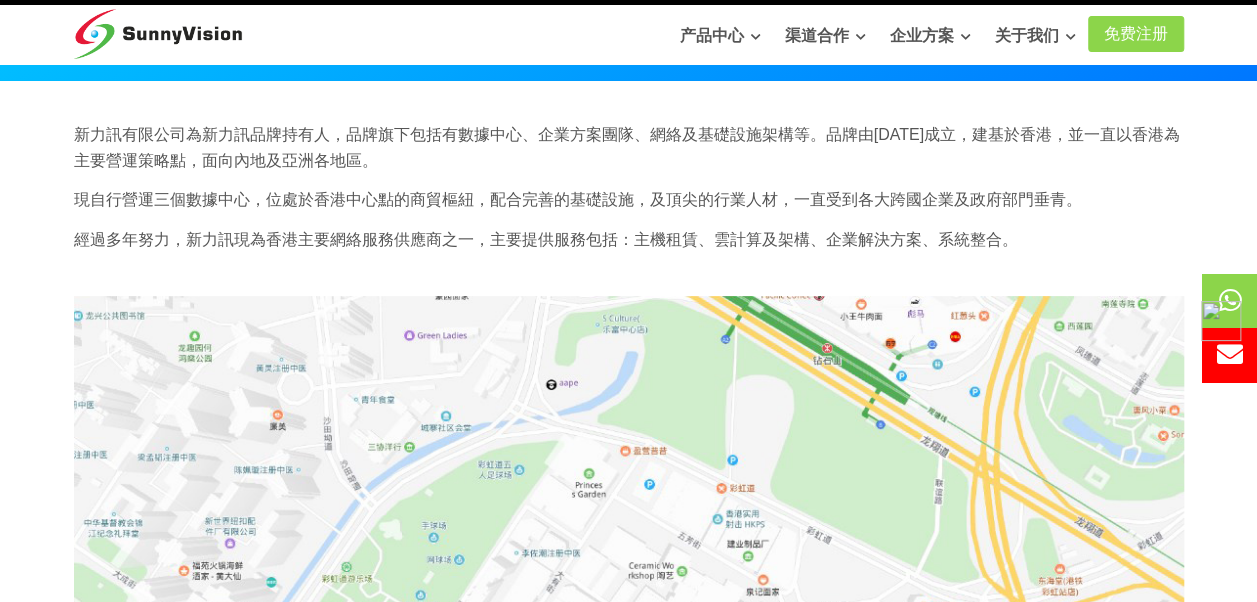 scroll, scrollTop: 64, scrollLeft: 0, axis: vertical 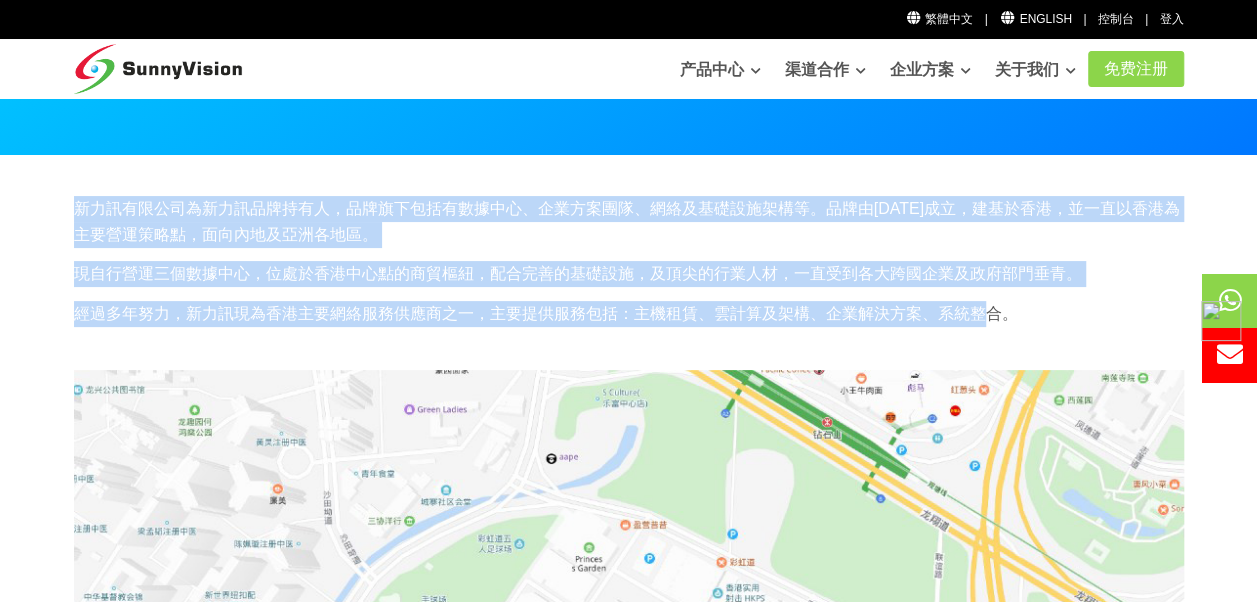 drag, startPoint x: 58, startPoint y: 210, endPoint x: 988, endPoint y: 335, distance: 938.3629 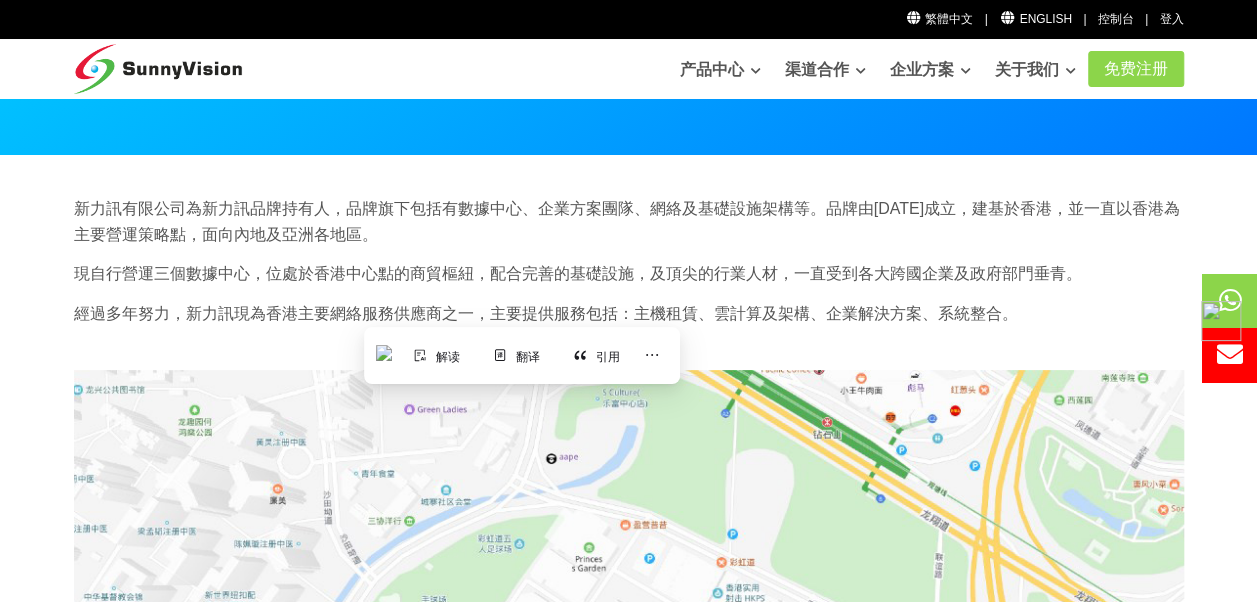 drag, startPoint x: 988, startPoint y: 335, endPoint x: 1080, endPoint y: 314, distance: 94.36631 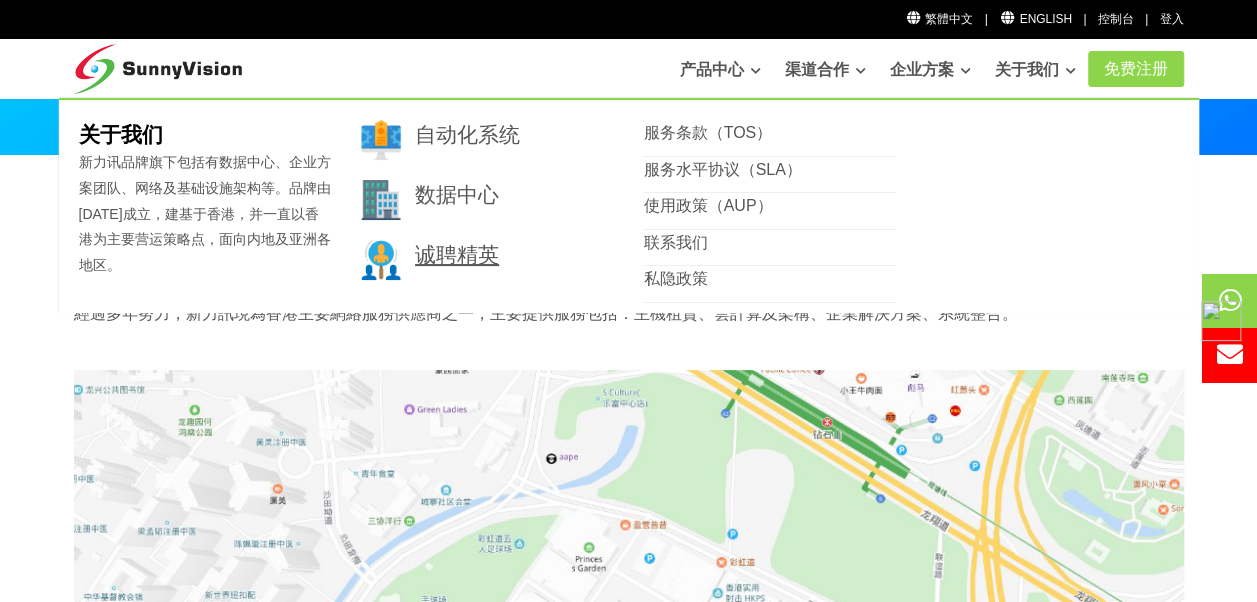click on "诚聘精英" at bounding box center (457, 254) 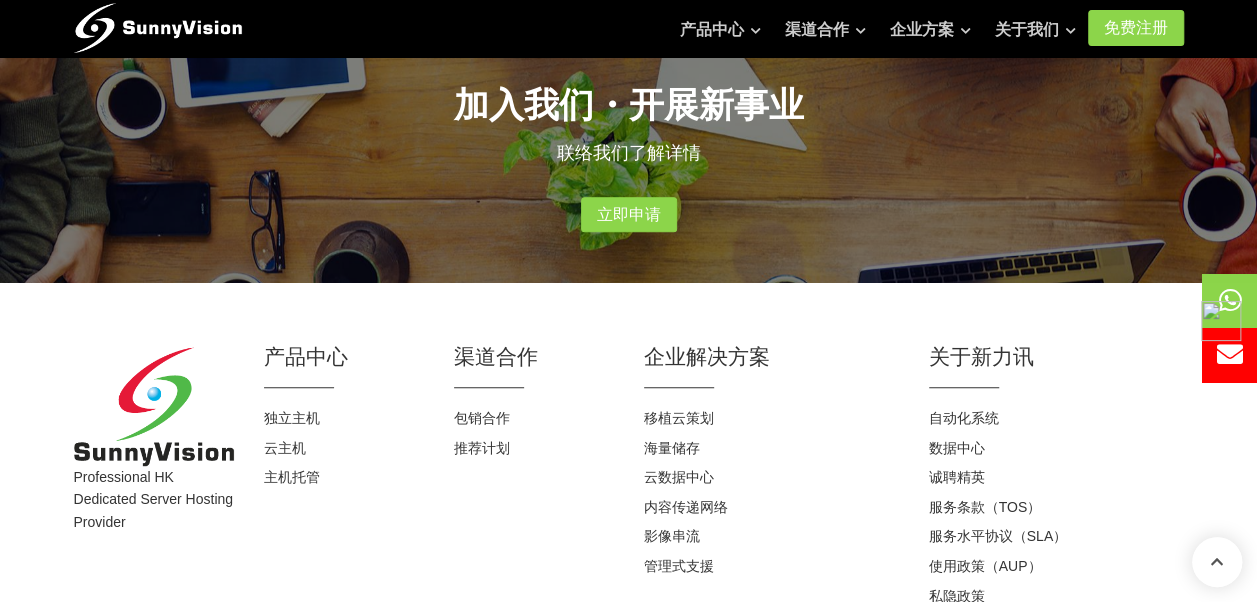 scroll, scrollTop: 396, scrollLeft: 0, axis: vertical 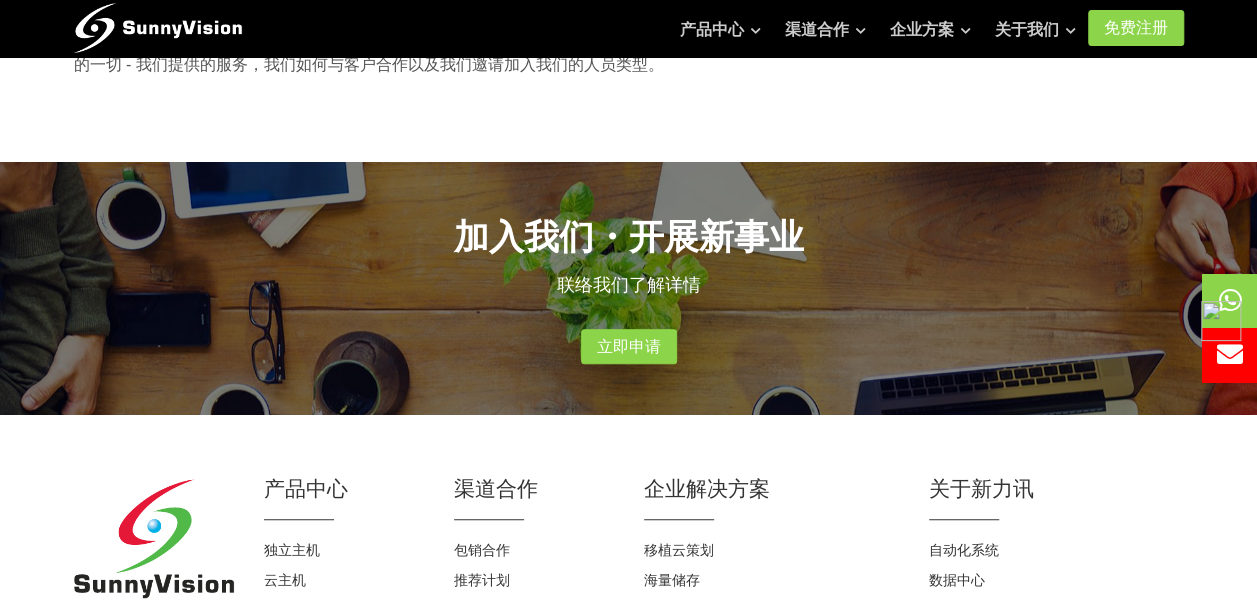 click on "招聘・惊人的头脑・很棒的个性
您是否在寻找新的机会将您的技能发挥作用并成为伟大事物的一部分？ 您是否喜欢在一个有趣，快节奏的环境中工作的想法，以庆祝主动性，足智多谋和卓越的表现？
我们正在寻求具有企业家精神的聪明人才，他们分享我们对所有媒体的热情，并希望加入一个成功的团队，以帮助塑造在线营销的未来。 我们的目标是成为客户的首要值得信赖的在线营销合作伙伴，始终如一地提供经过验证的战略和计划，有效地实现真正的业务增长和可衡量的投资回报率。 这个目标推动我们所做的一切 - 我们提供的服务，我们如何与客户合作以及我们邀请加入我们的人员类型。" at bounding box center [628, -7] 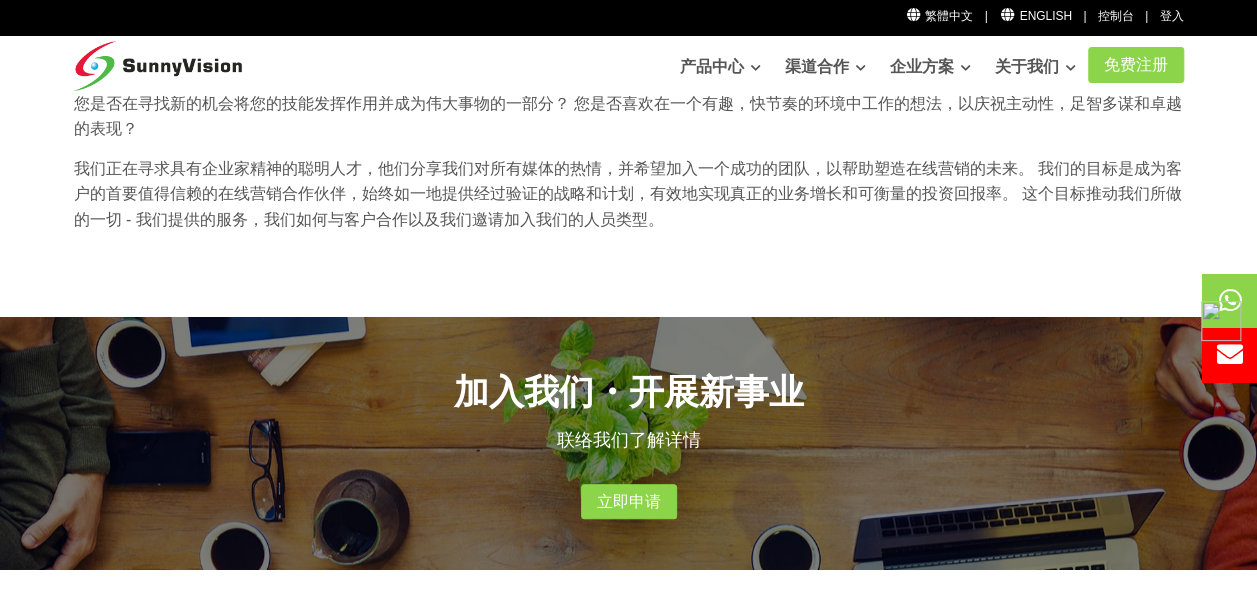 scroll, scrollTop: 196, scrollLeft: 0, axis: vertical 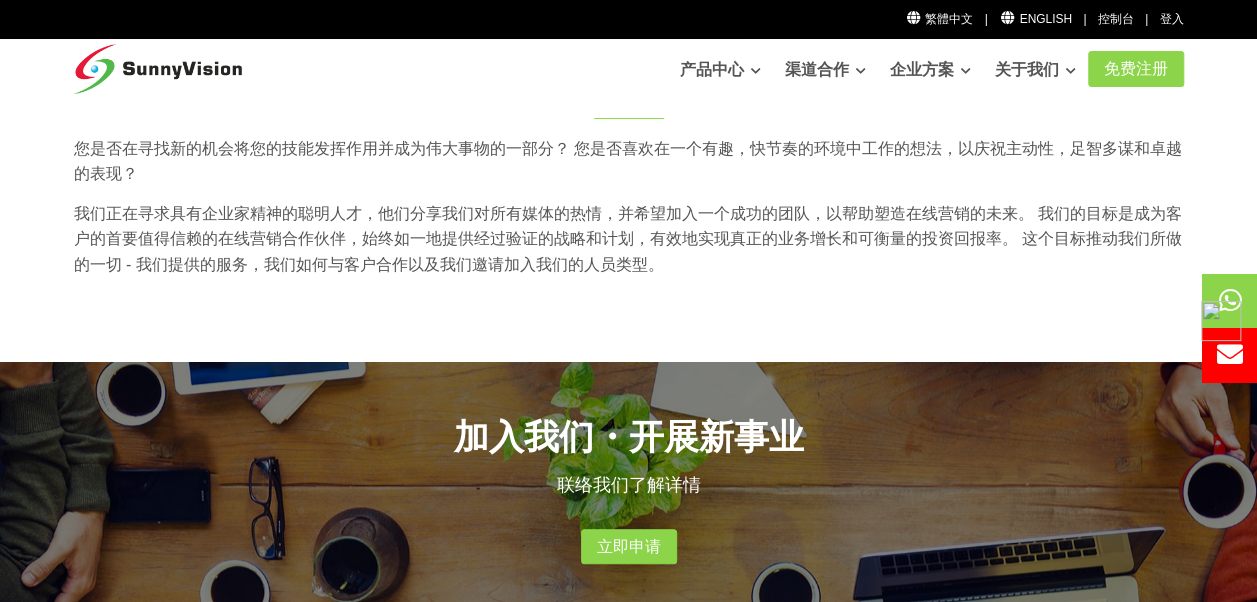 click on "您是否在寻找新的机会将您的技能发挥作用并成为伟大事物的一部分？ 您是否喜欢在一个有趣，快节奏的环境中工作的想法，以庆祝主动性，足智多谋和卓越的表现？
我们正在寻求具有企业家精神的聪明人才，他们分享我们对所有媒体的热情，并希望加入一个成功的团队，以帮助塑造在线营销的未来。 我们的目标是成为客户的首要值得信赖的在线营销合作伙伴，始终如一地提供经过验证的战略和计划，有效地实现真正的业务增长和可衡量的投资回报率。 这个目标推动我们所做的一切 - 我们提供的服务，我们如何与客户合作以及我们邀请加入我们的人员类型。" at bounding box center (629, 214) 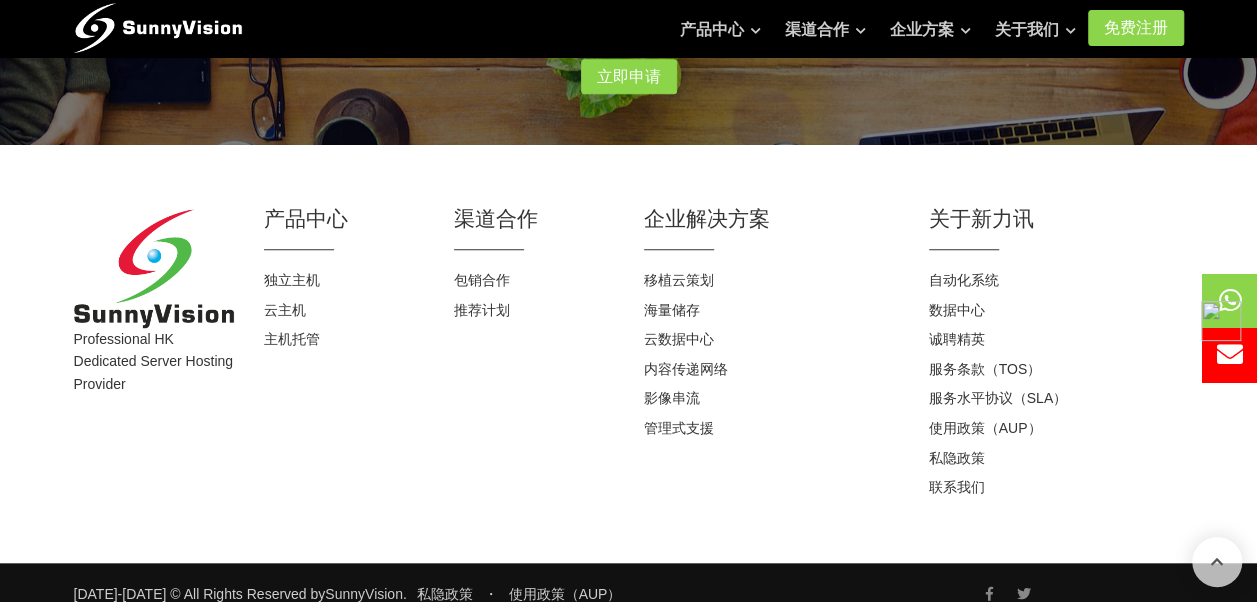 scroll, scrollTop: 696, scrollLeft: 0, axis: vertical 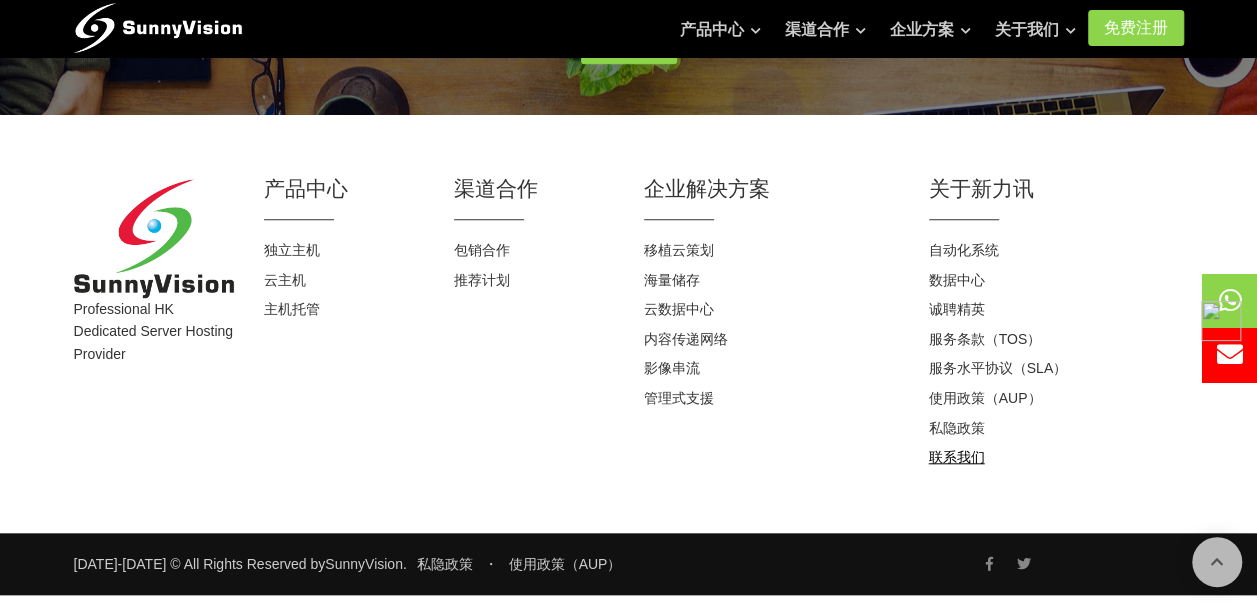 click on "联系我们" at bounding box center (957, 457) 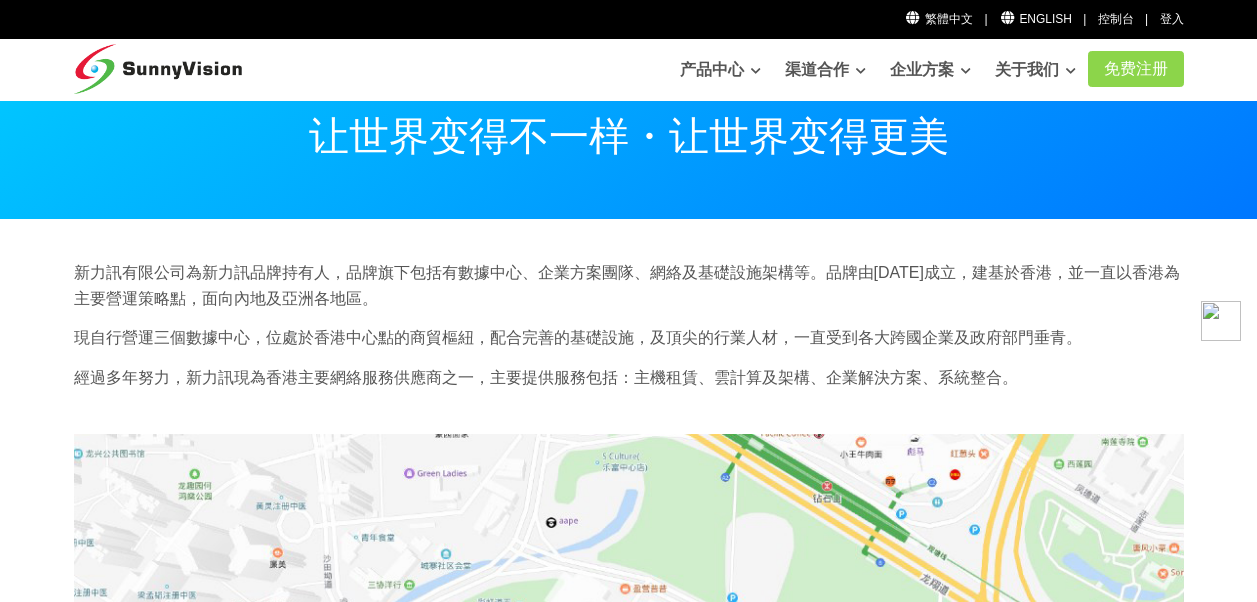 scroll, scrollTop: 0, scrollLeft: 0, axis: both 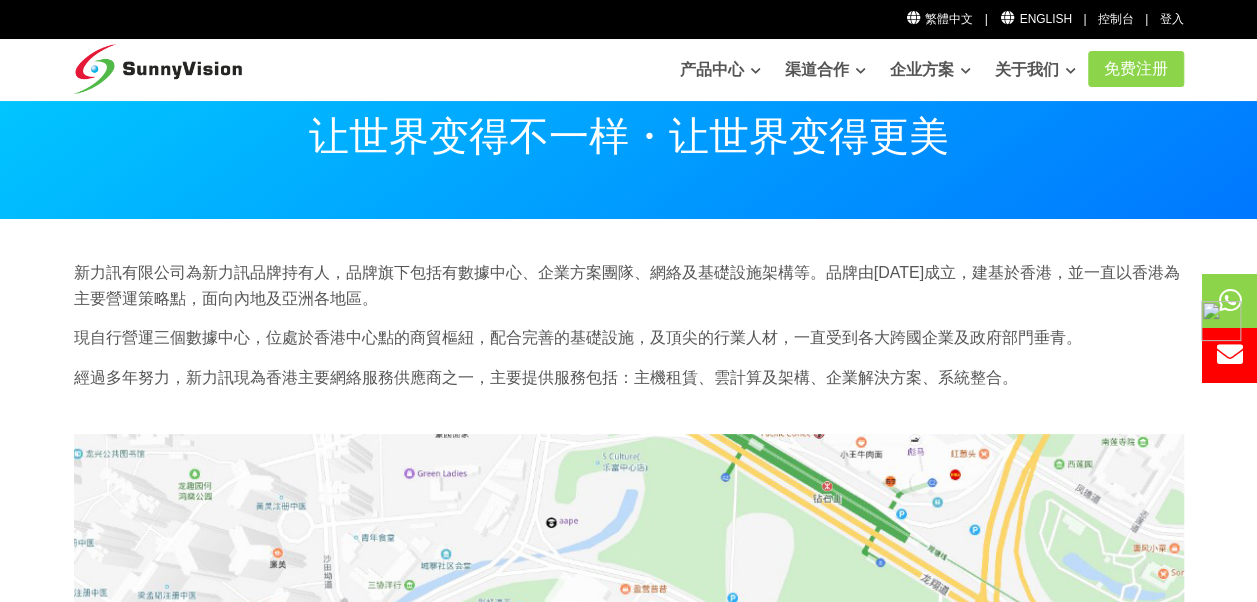 click on "經過多年努力，新力訊現為香港主要網絡服務供應商之一，主要提供服務包括：主機租賃、雲計算及架構、企業解決方案、系統整合。" at bounding box center [629, 378] 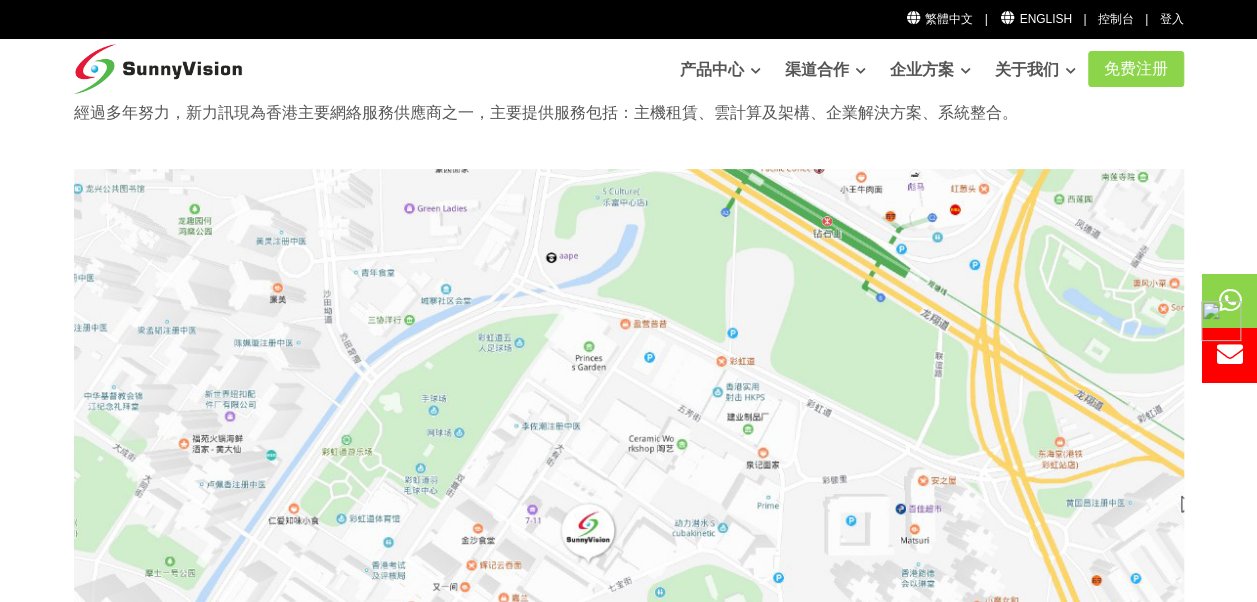 scroll, scrollTop: 300, scrollLeft: 0, axis: vertical 